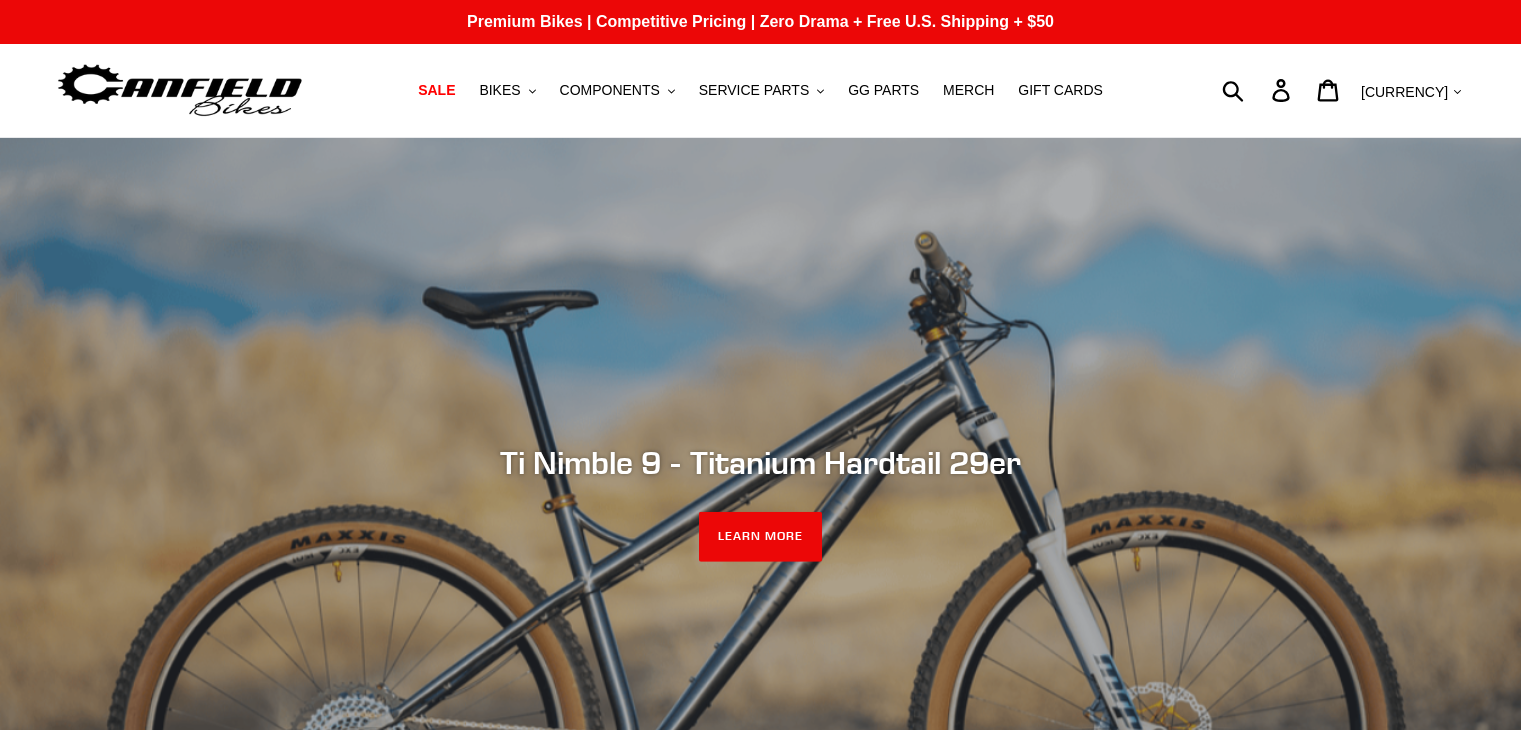 scroll, scrollTop: 0, scrollLeft: 0, axis: both 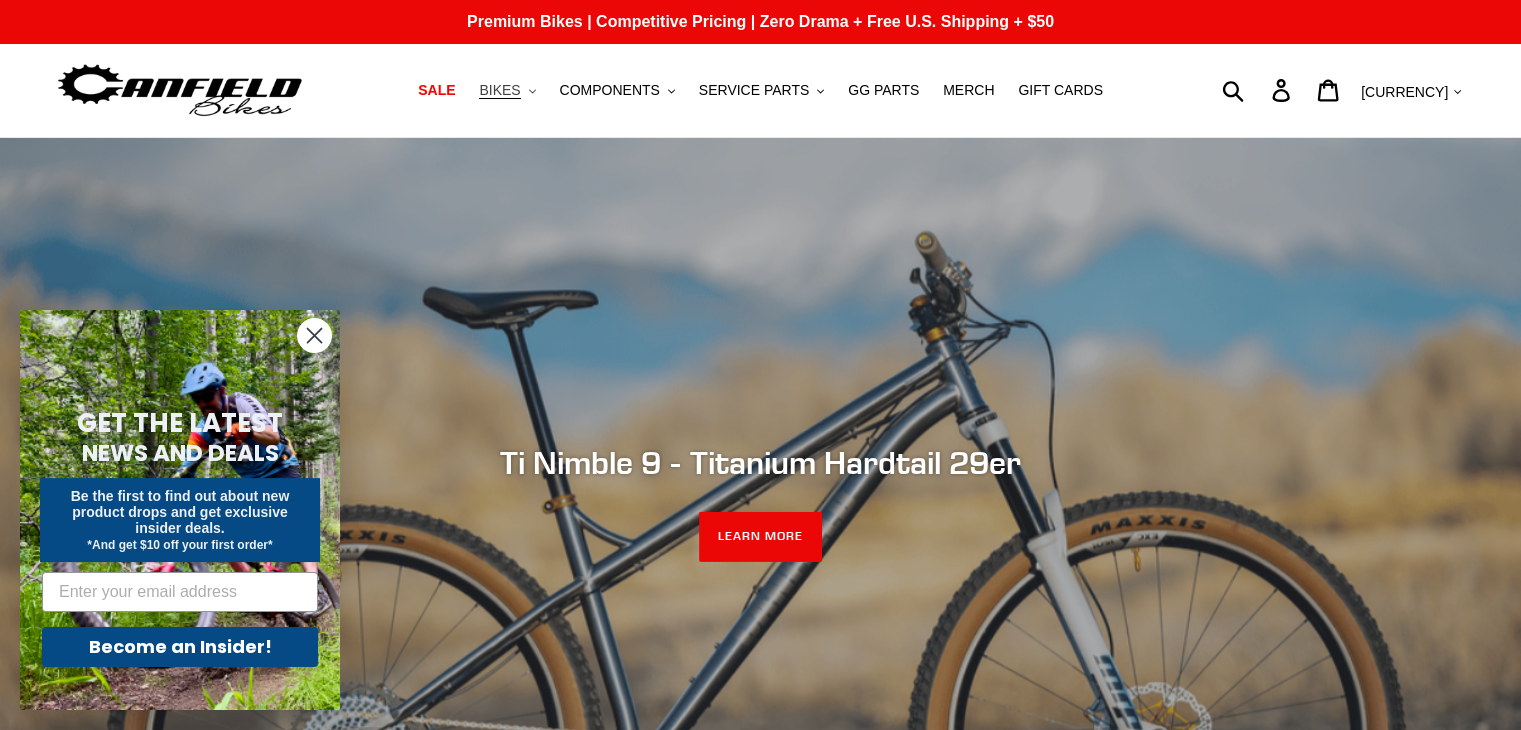 click on "BIKES" at bounding box center [499, 90] 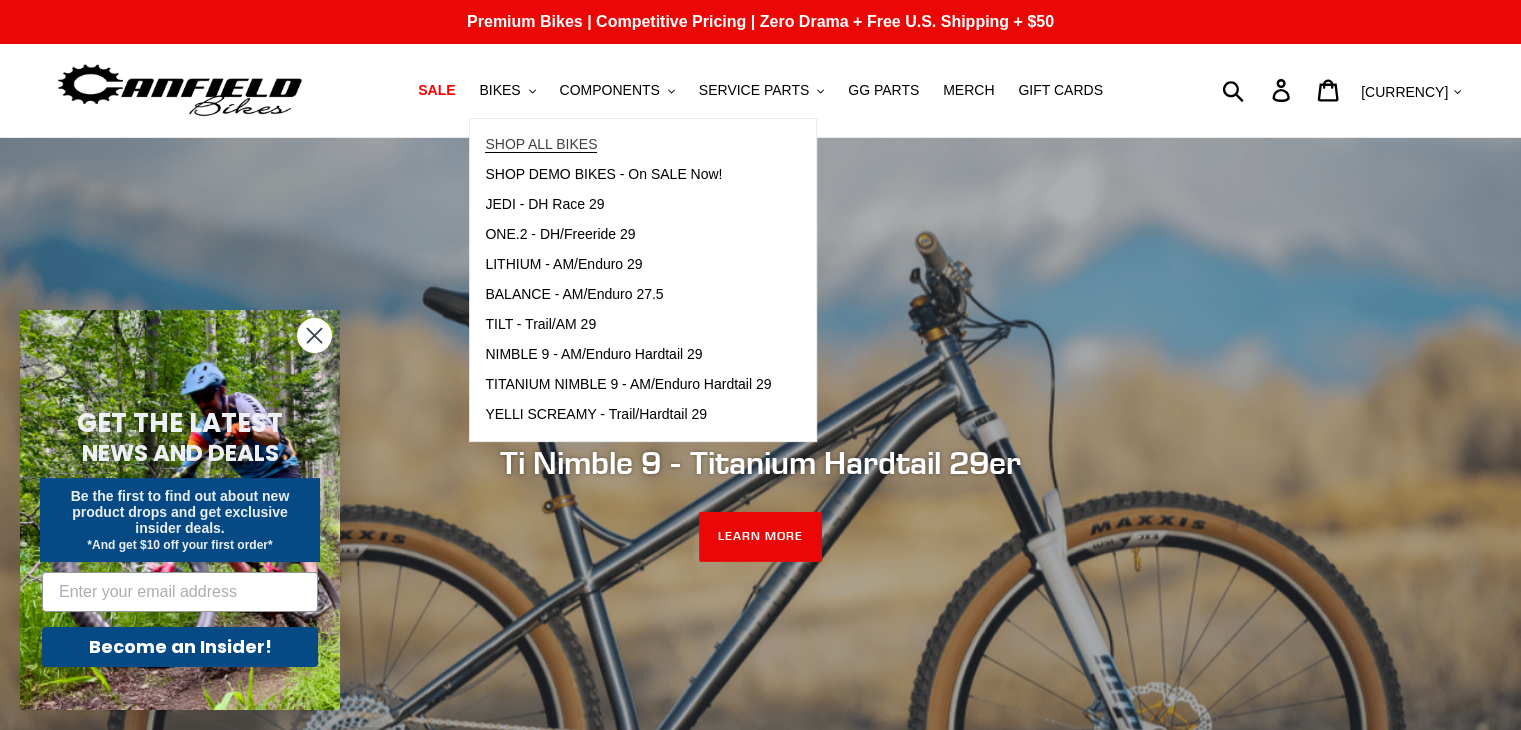 click on "SHOP ALL BIKES" at bounding box center [541, 144] 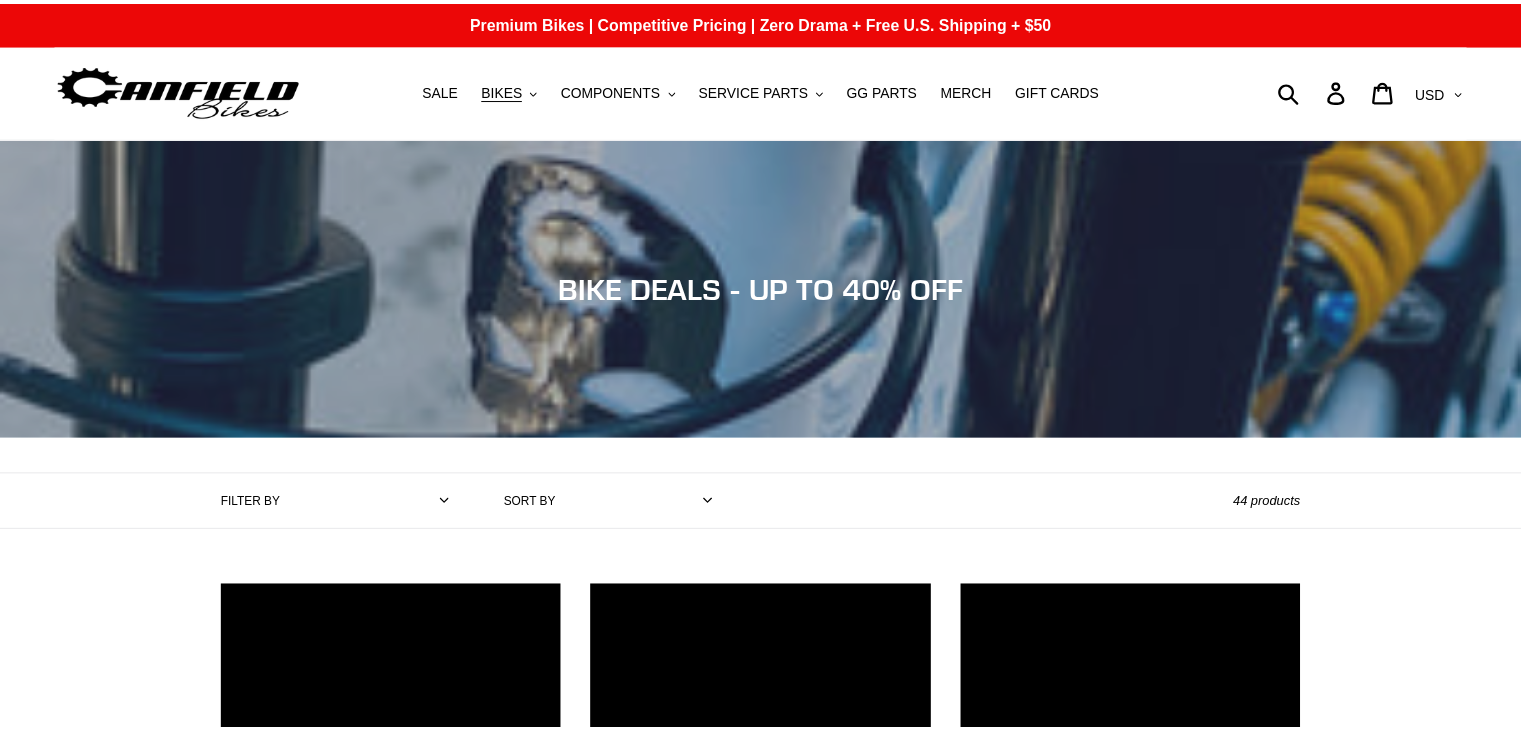 scroll, scrollTop: 0, scrollLeft: 0, axis: both 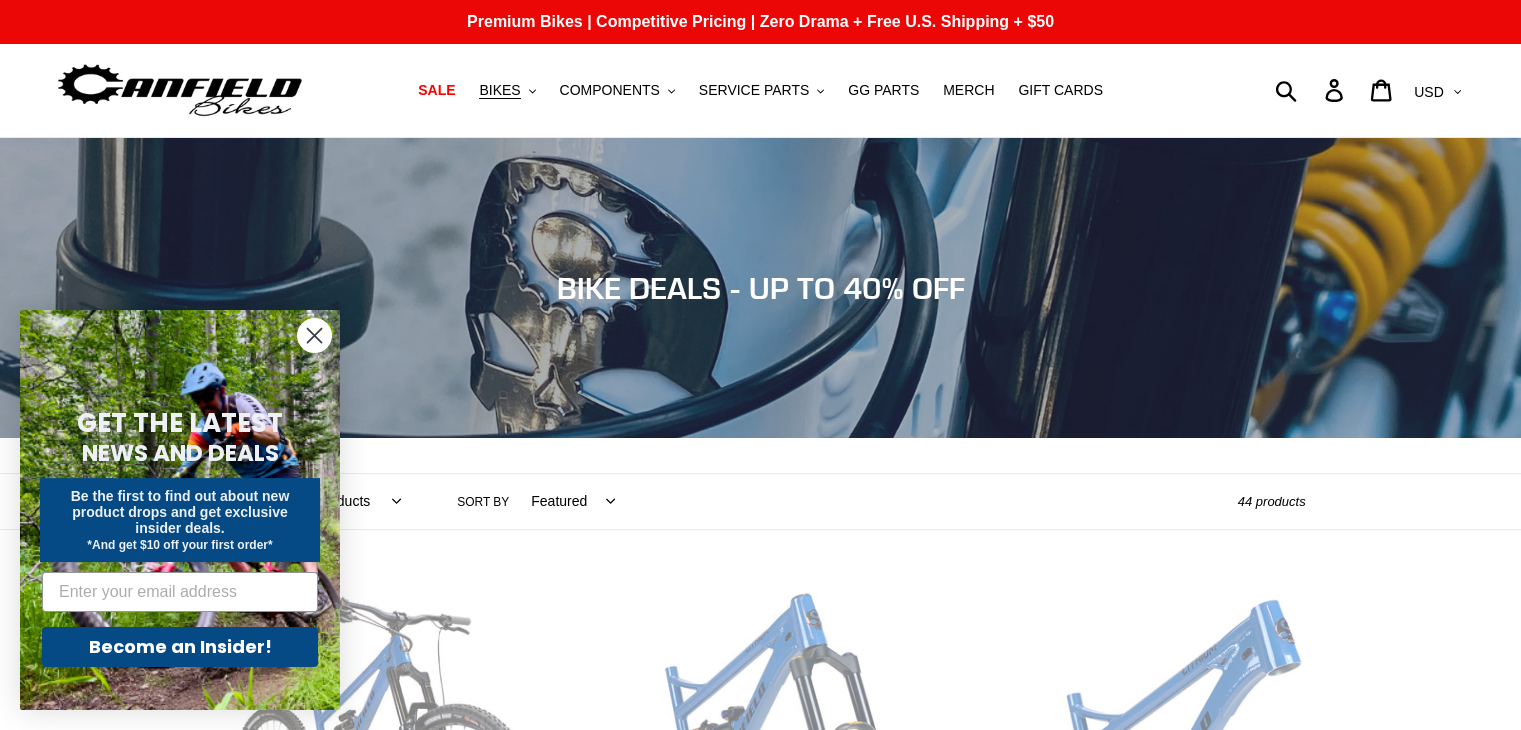 click 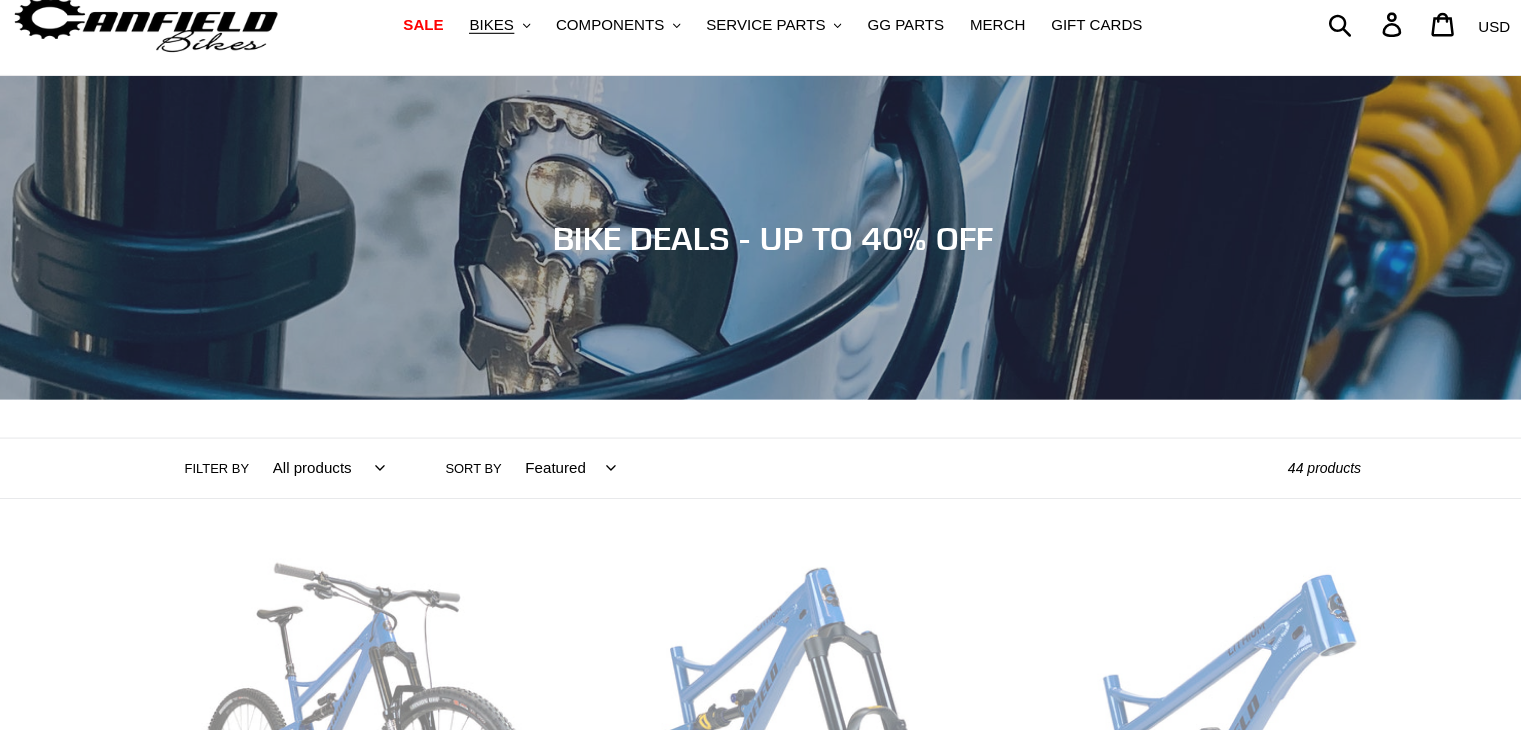 scroll, scrollTop: 0, scrollLeft: 0, axis: both 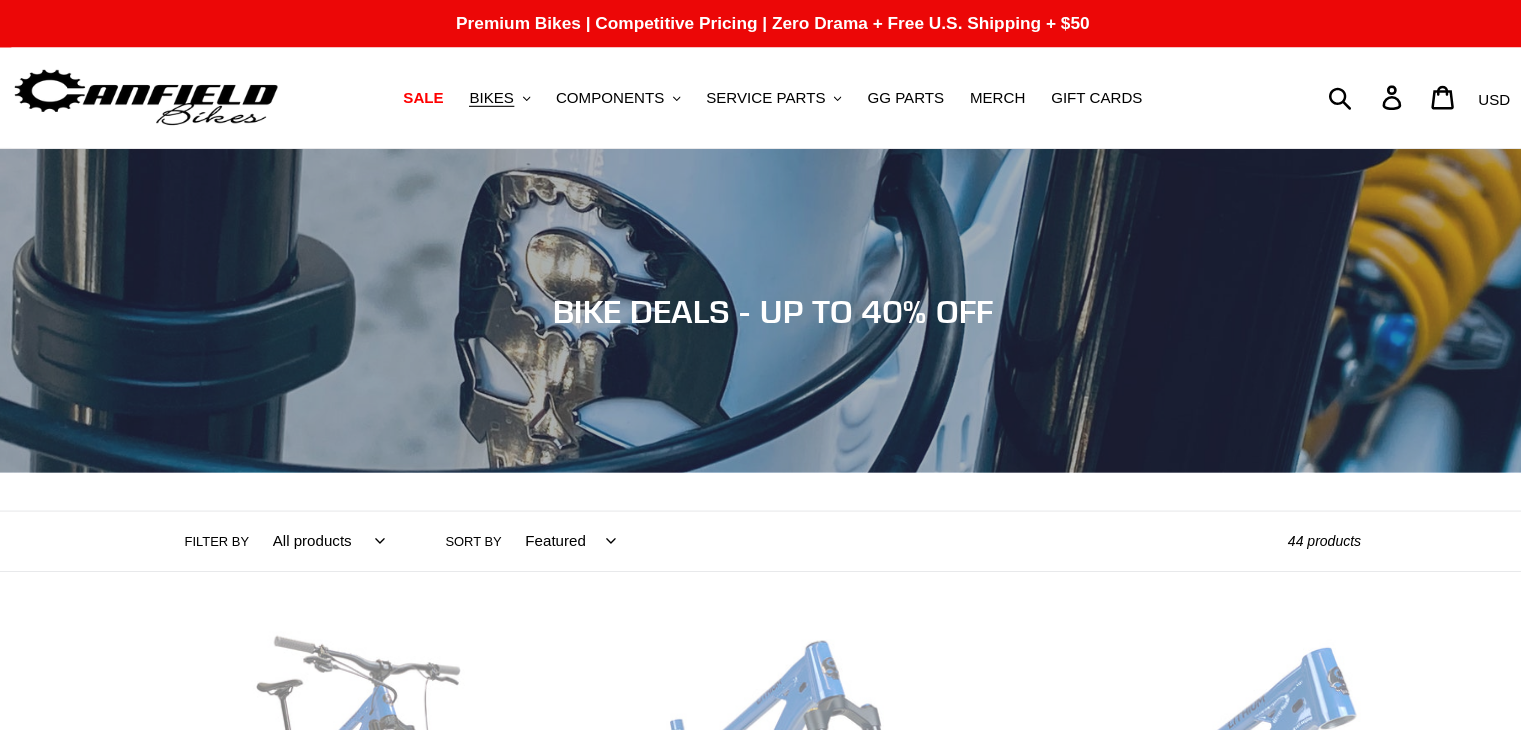 click at bounding box center [180, 90] 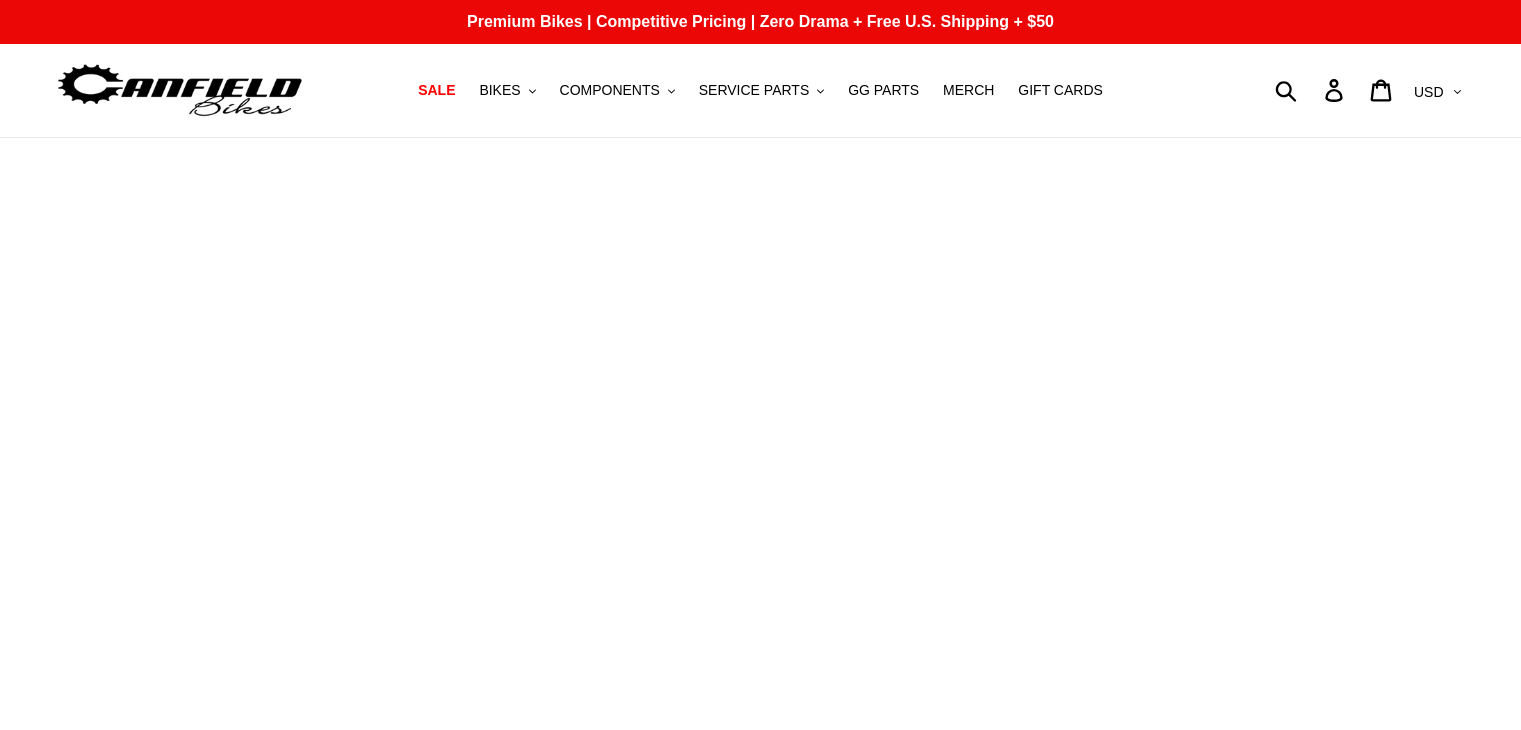 scroll, scrollTop: 0, scrollLeft: 0, axis: both 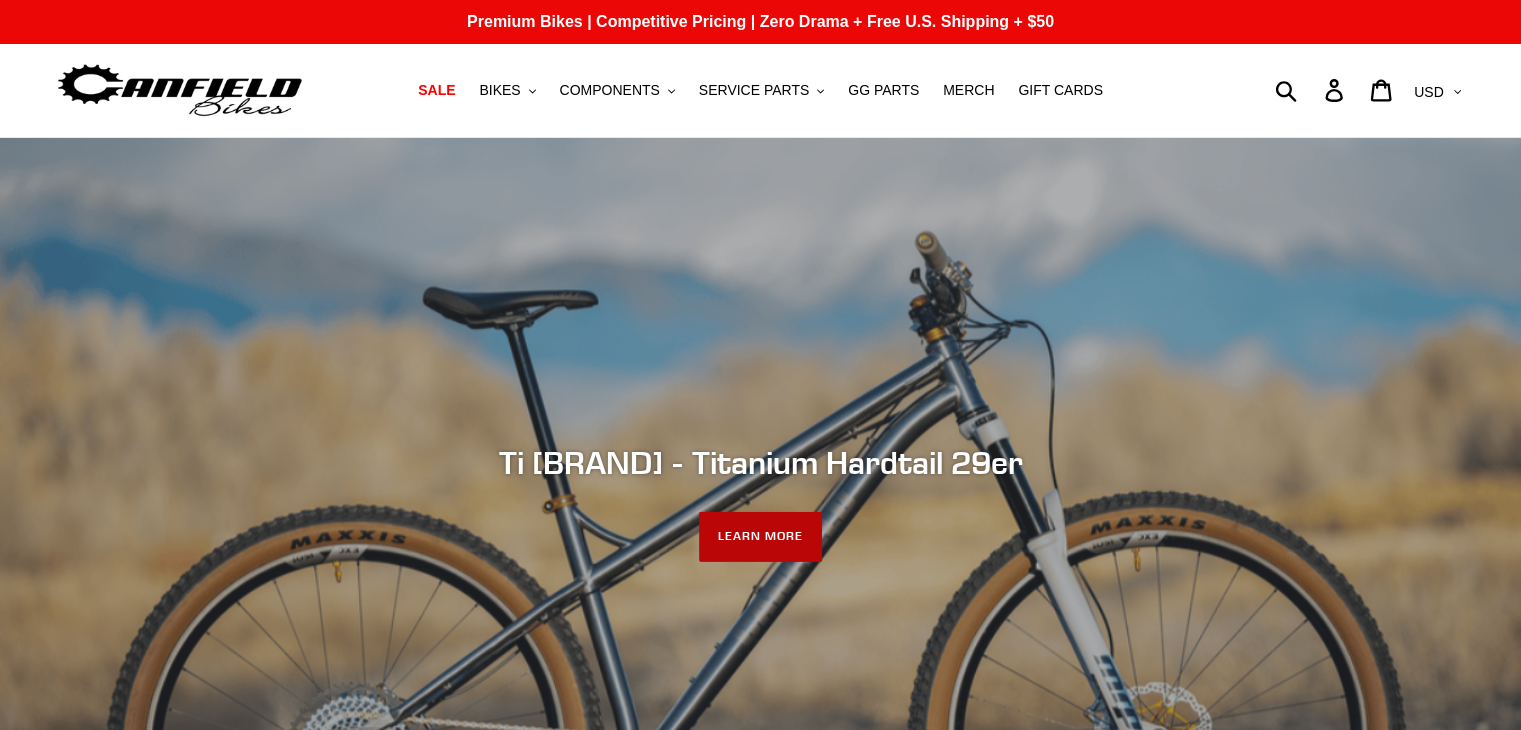 click on "LEARN MORE" at bounding box center [760, 537] 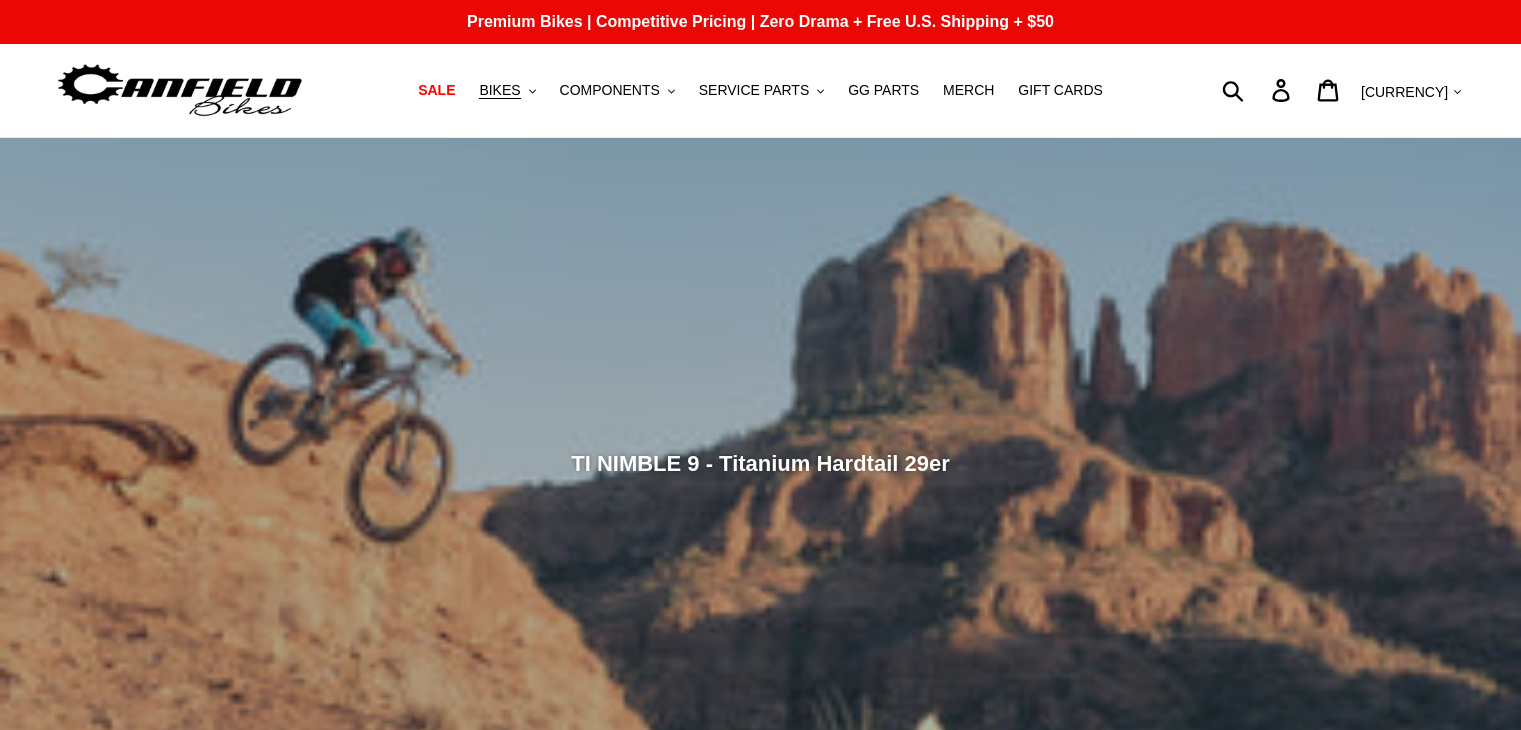scroll, scrollTop: 0, scrollLeft: 0, axis: both 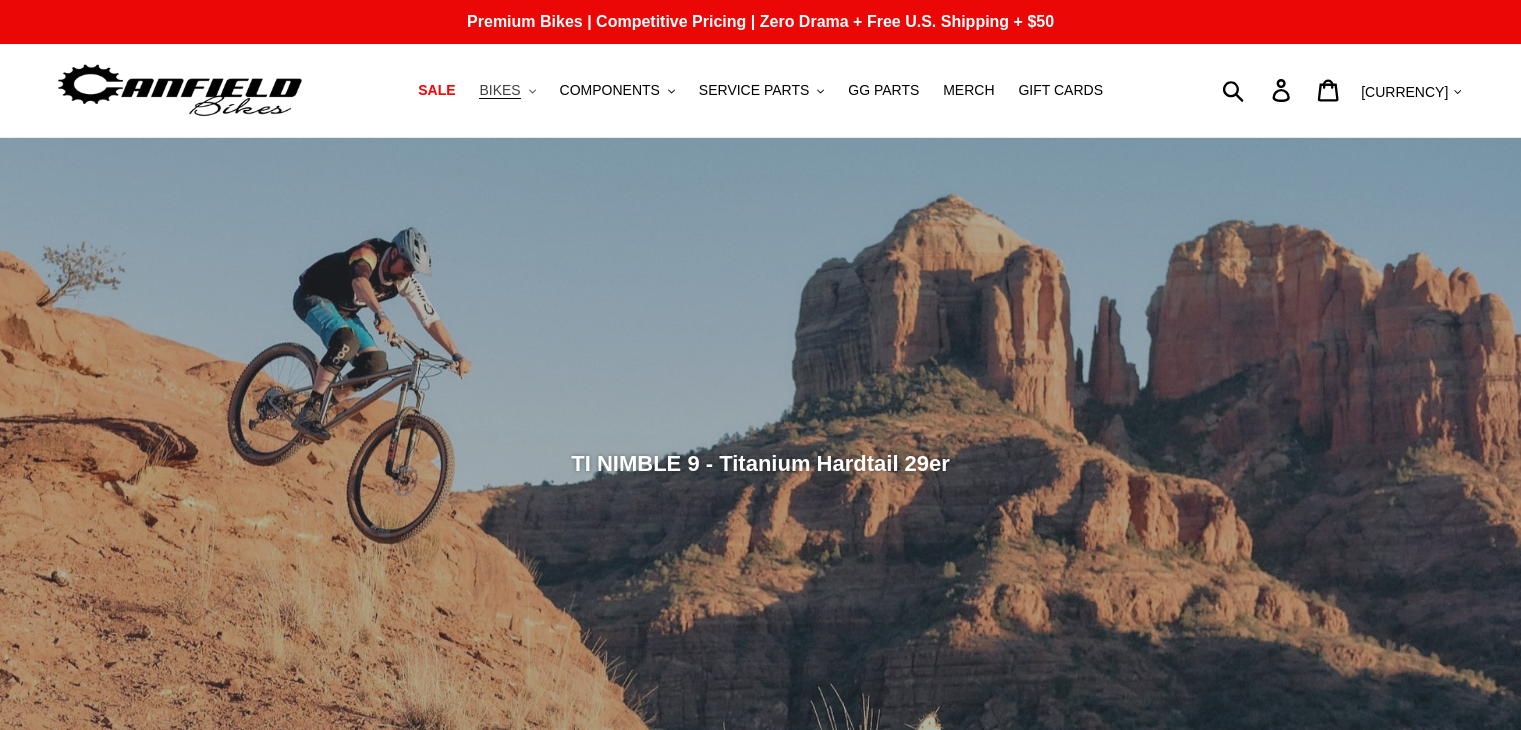 click on "BIKES" at bounding box center (499, 90) 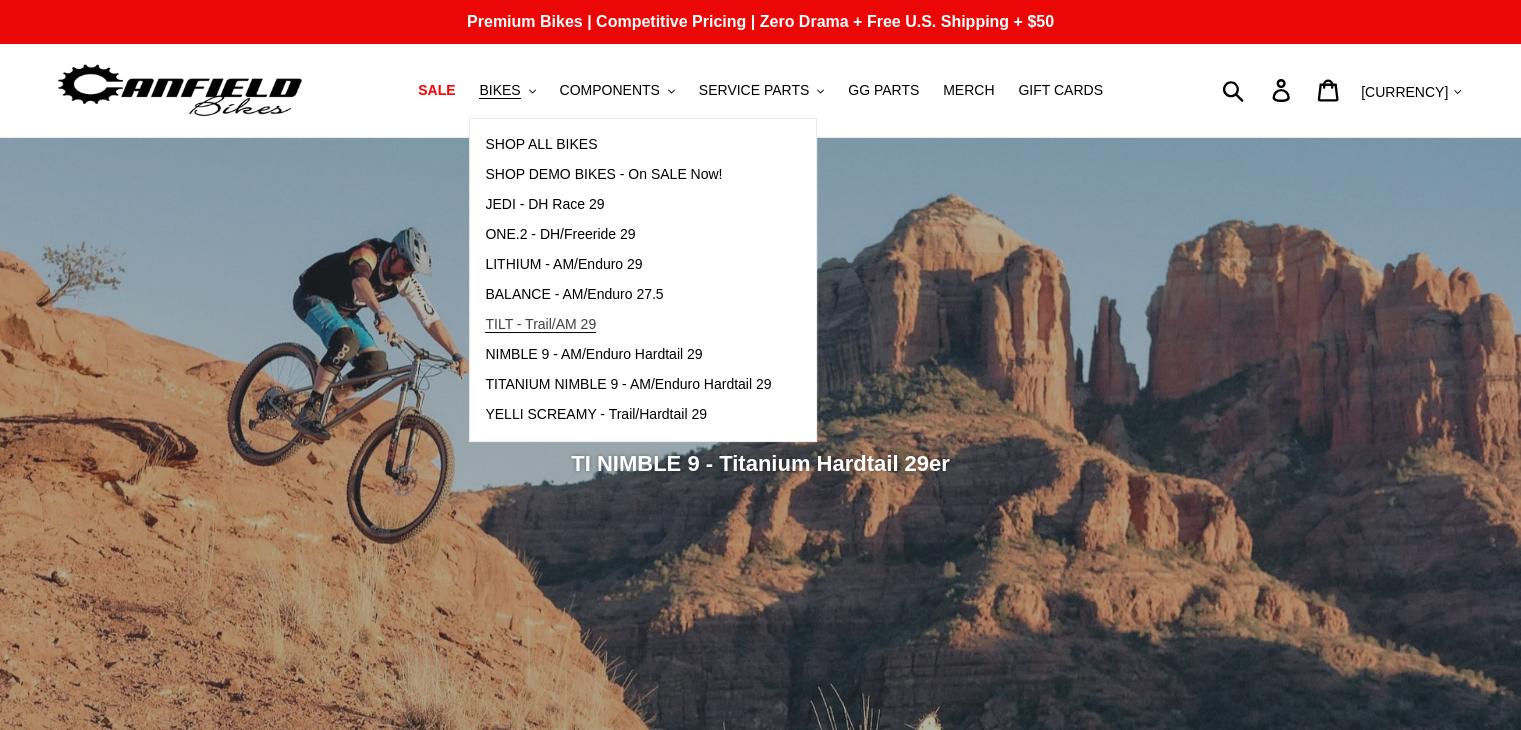 click on "TILT - Trail/AM 29" at bounding box center [540, 324] 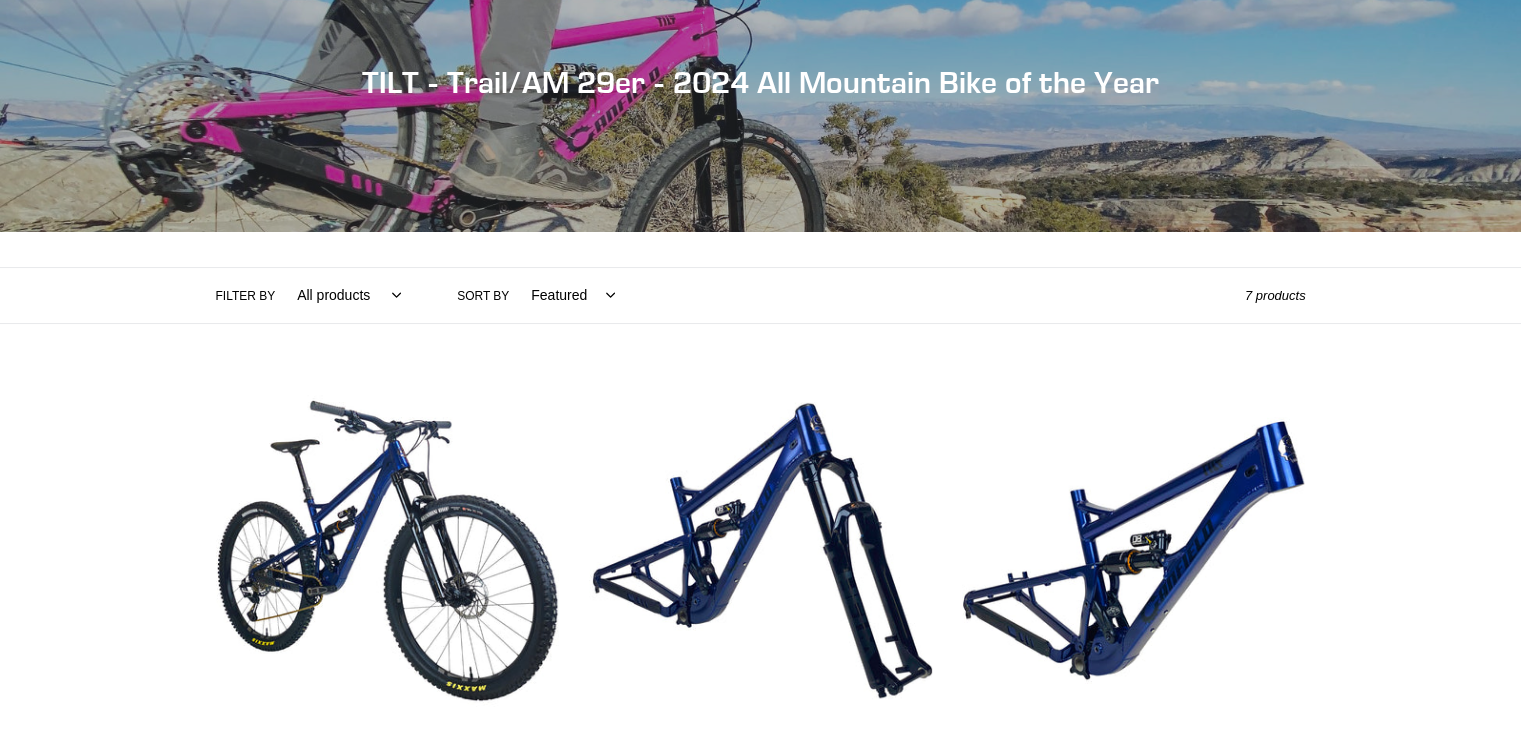 scroll, scrollTop: 224, scrollLeft: 0, axis: vertical 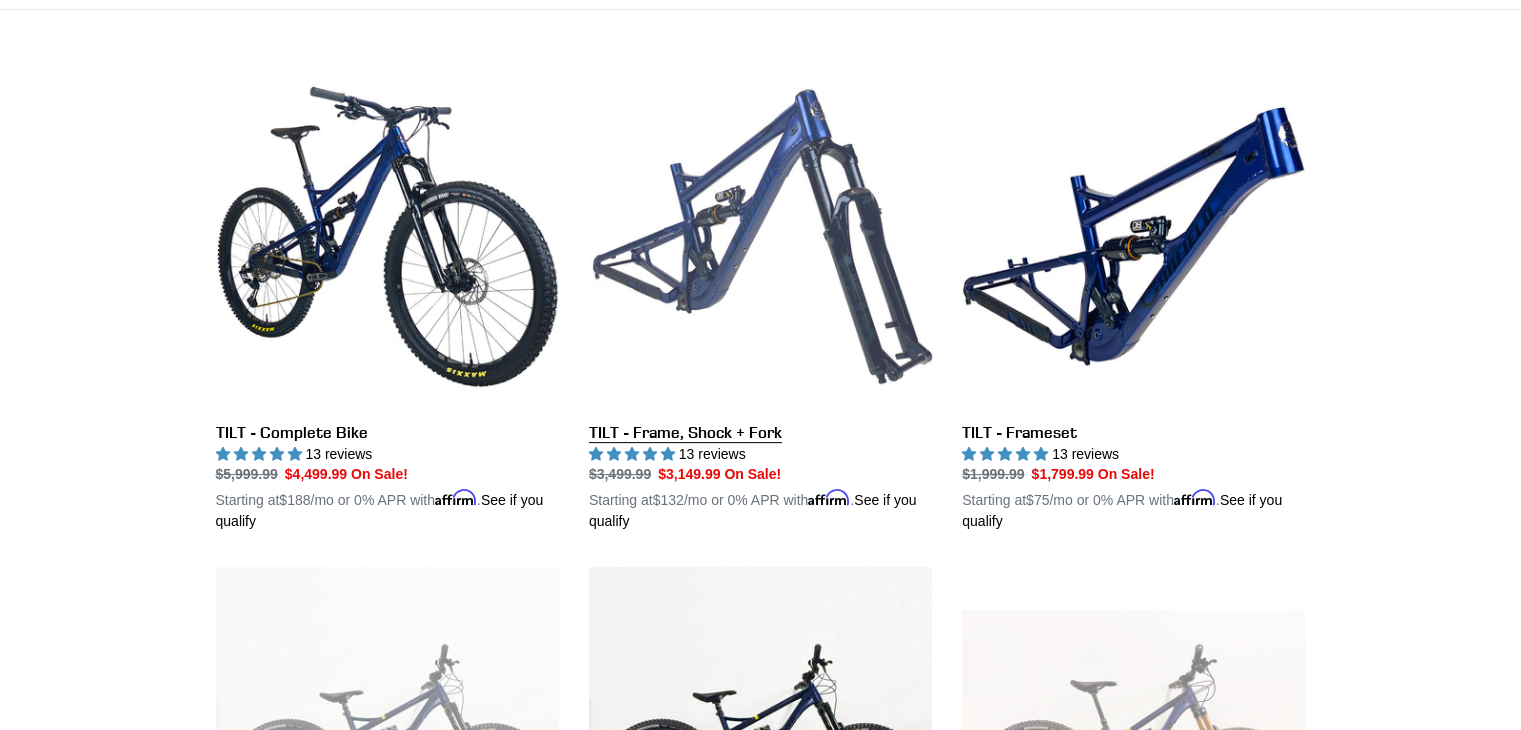 click on "TILT - Frame, Shock + Fork" at bounding box center [760, 299] 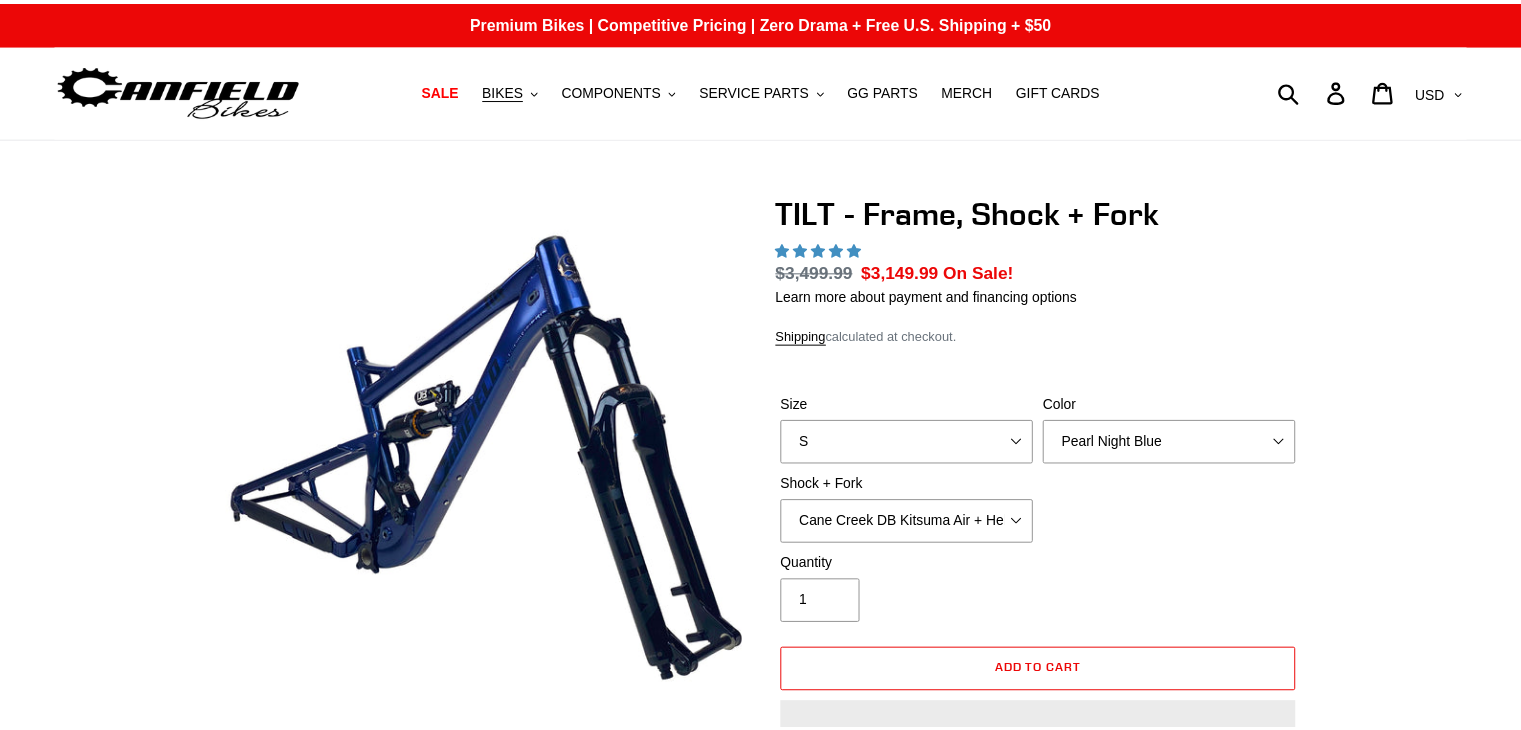 scroll, scrollTop: 0, scrollLeft: 0, axis: both 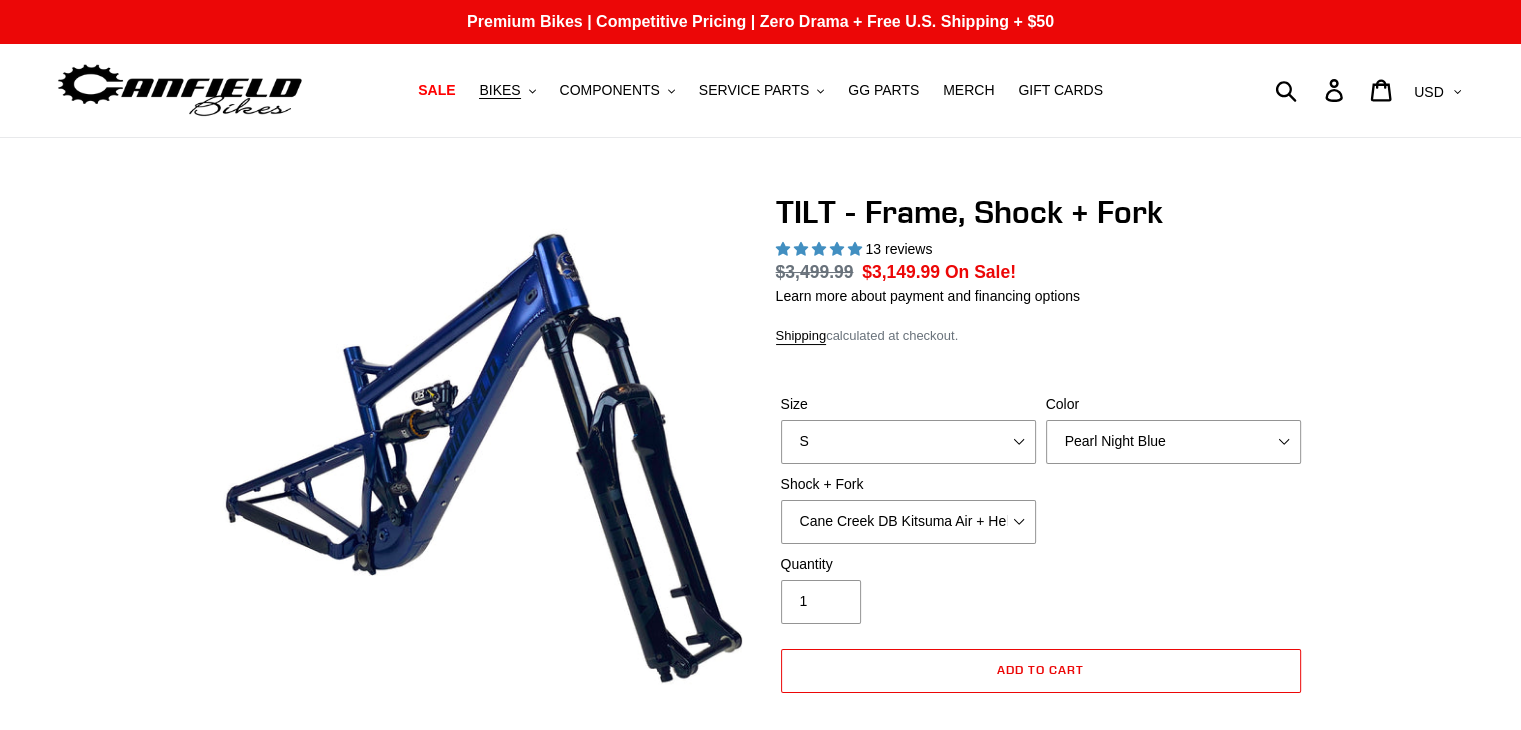select on "highest-rating" 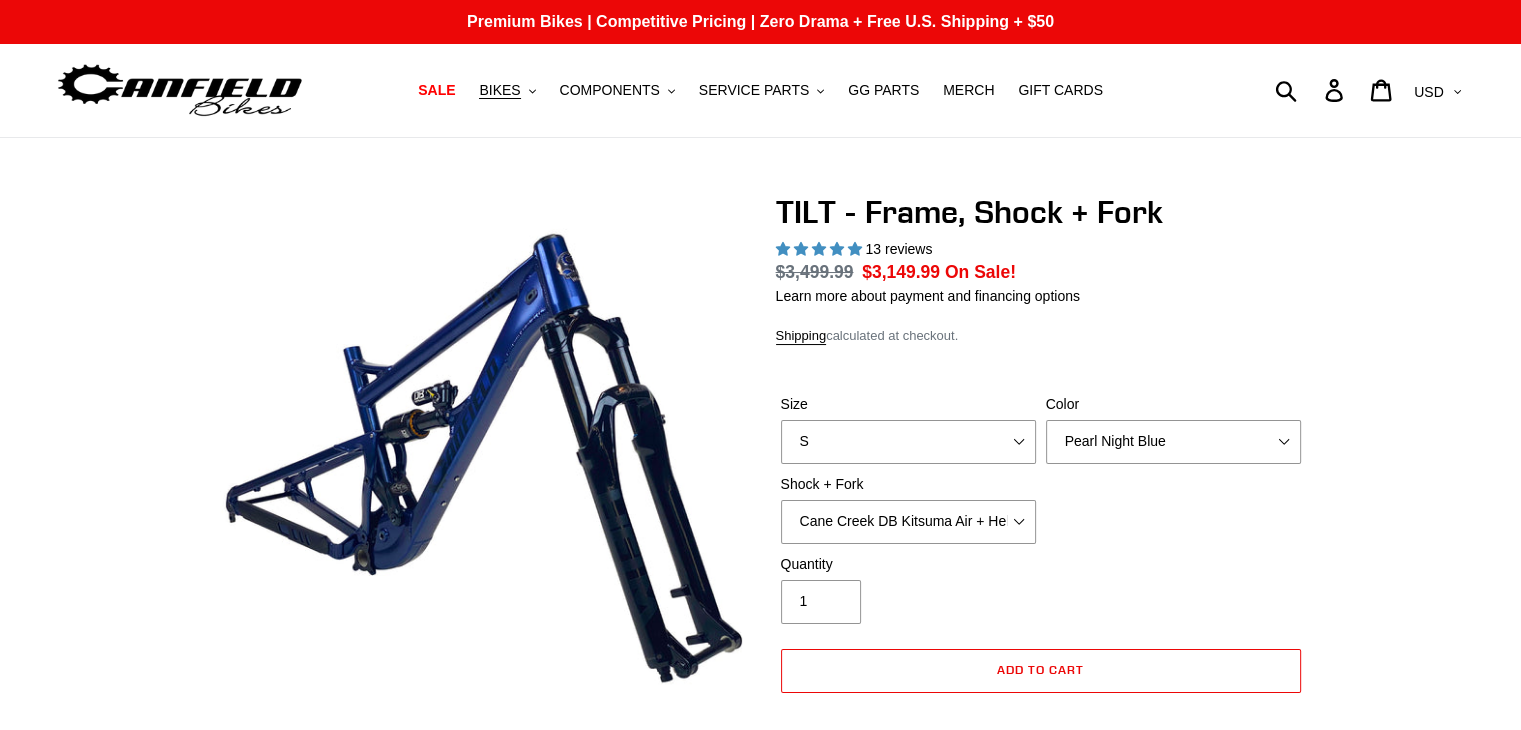 scroll, scrollTop: 0, scrollLeft: 0, axis: both 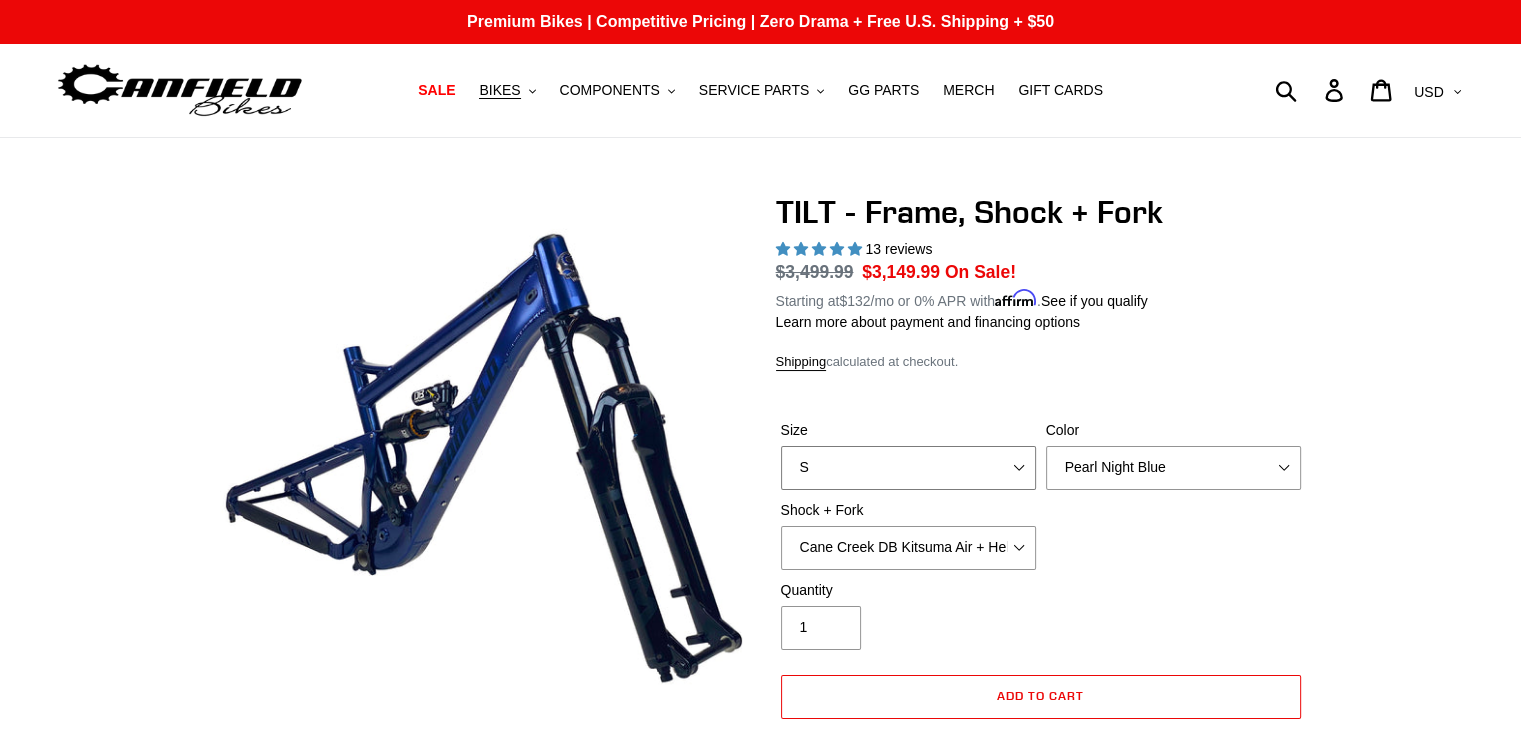 click on "S
M
L
XL" at bounding box center (908, 468) 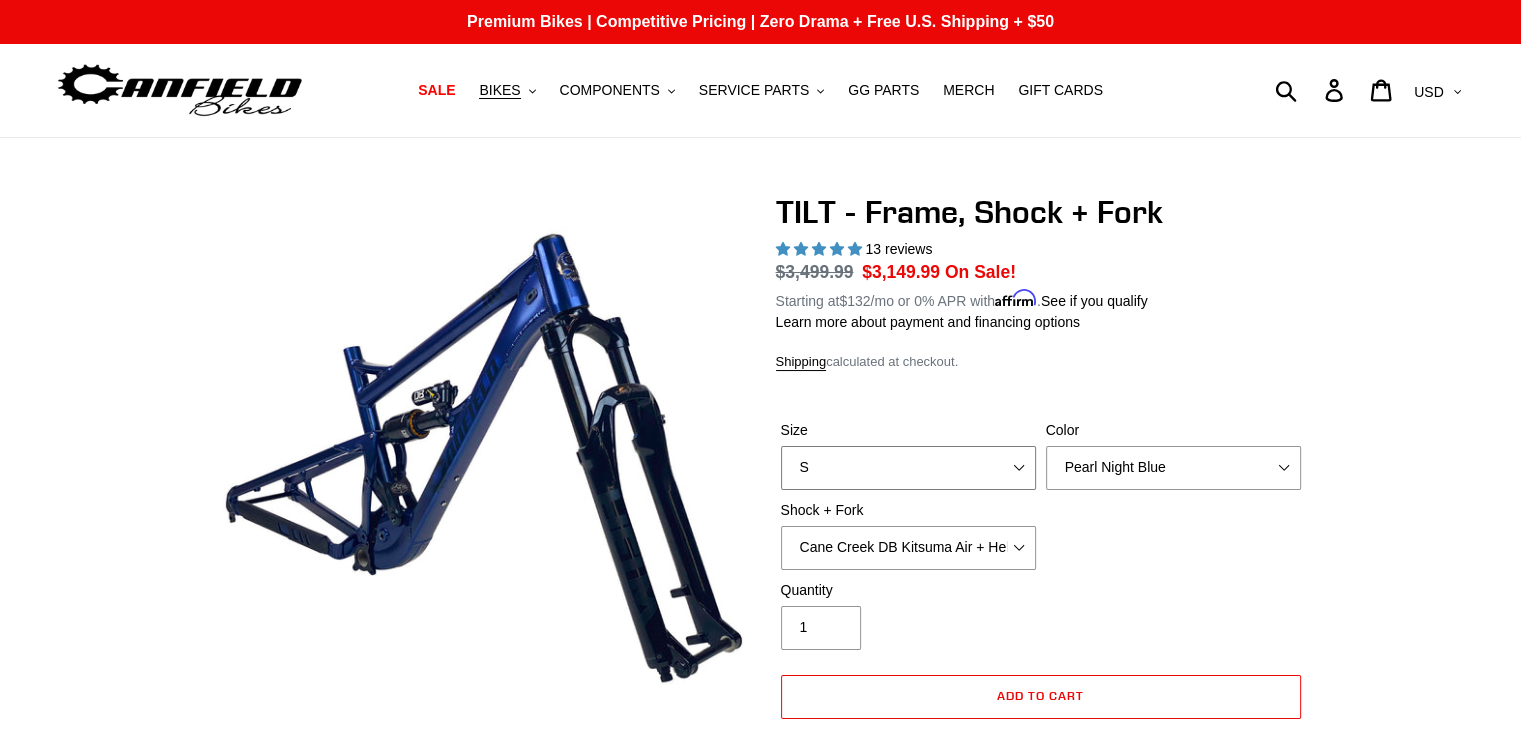 select on "M" 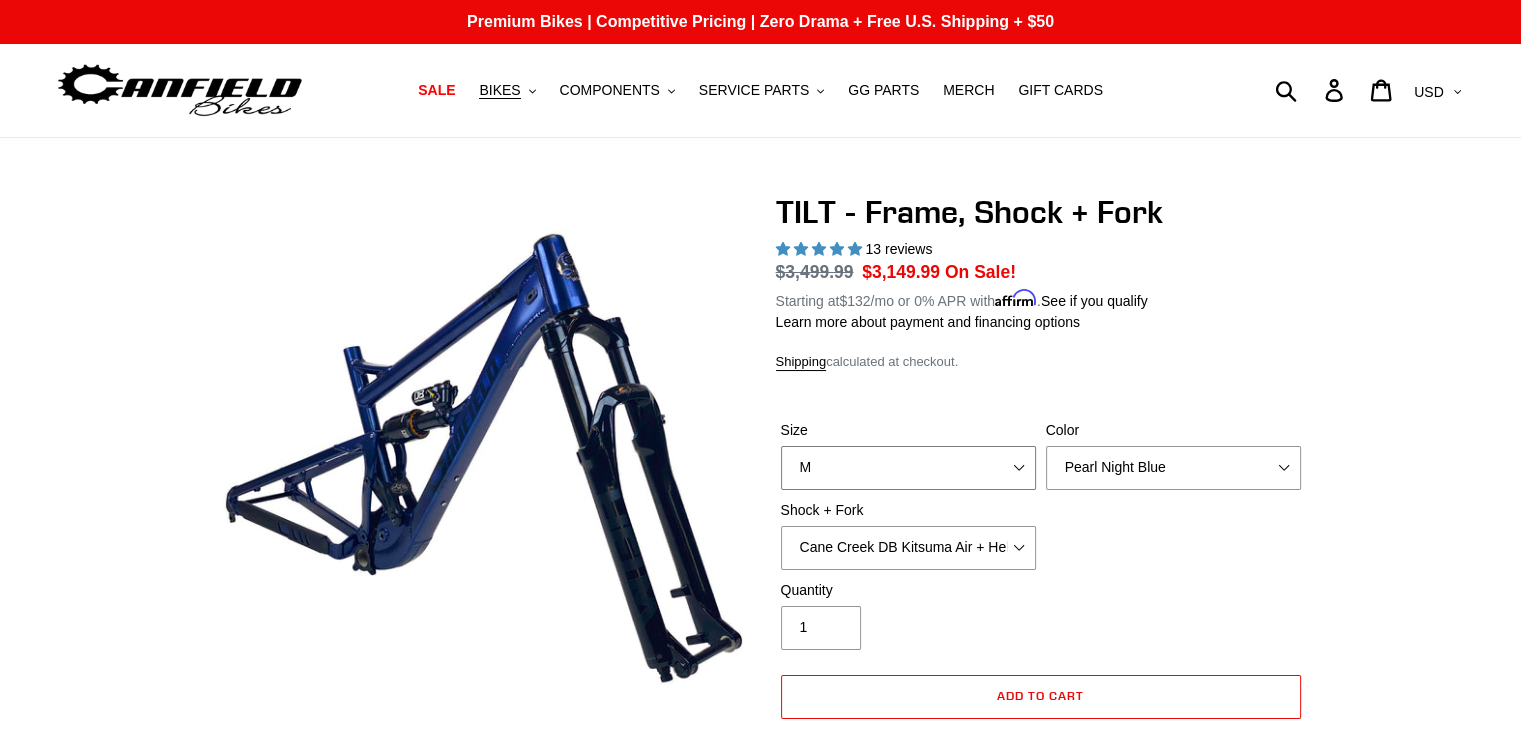 click on "S
M
L
XL" at bounding box center (908, 468) 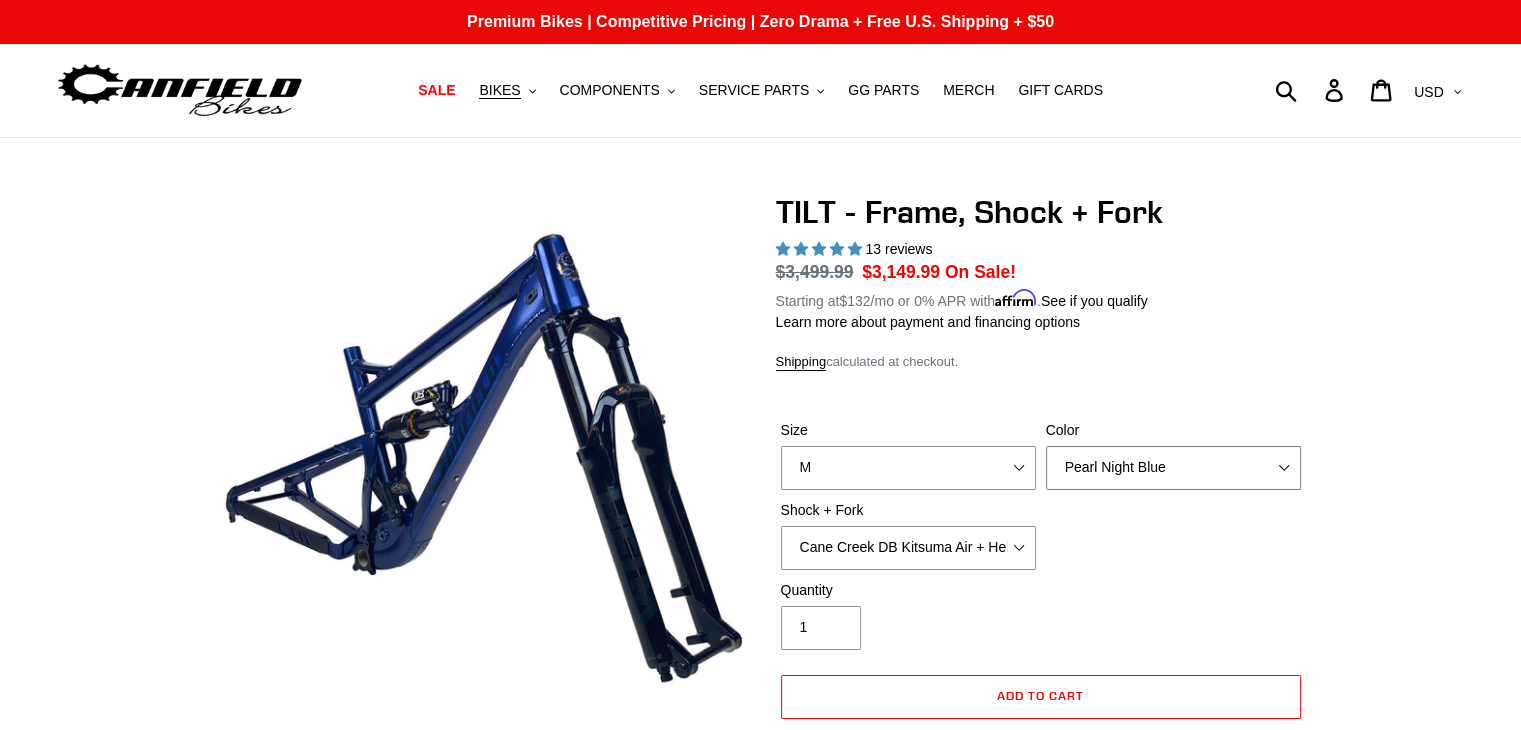 click on "Pearl Night Blue" at bounding box center [1173, 468] 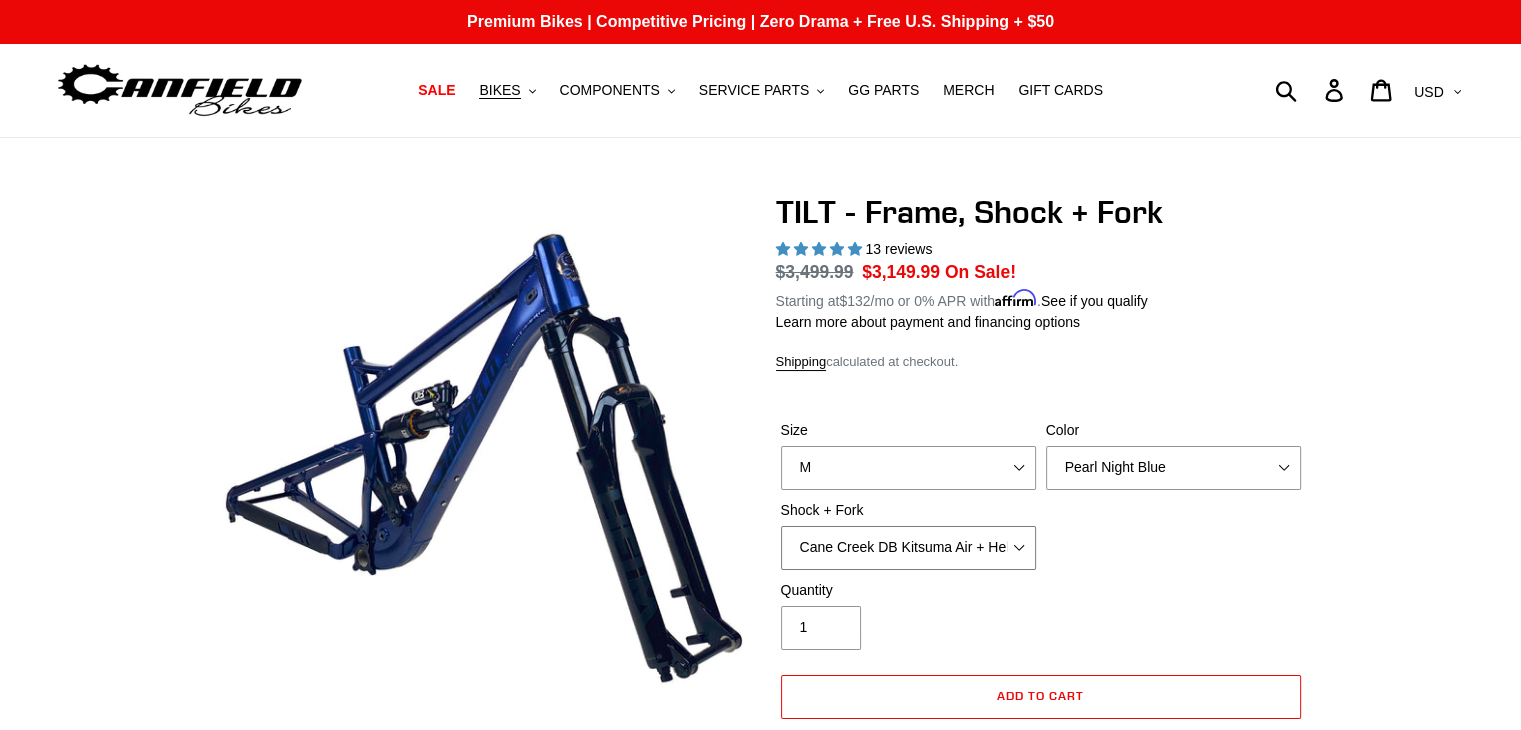 click on "Cane Creek DB Kitsuma Air + Helm MKII 140mm
Cane Creek DB Kitsuma Air + Fox 36 SL Factory Grip X 140mm
Fox Float X + Fox 36 Grip X Factory 150mm
EXT Storia V3-S + EXT Era V2.1" at bounding box center [908, 548] 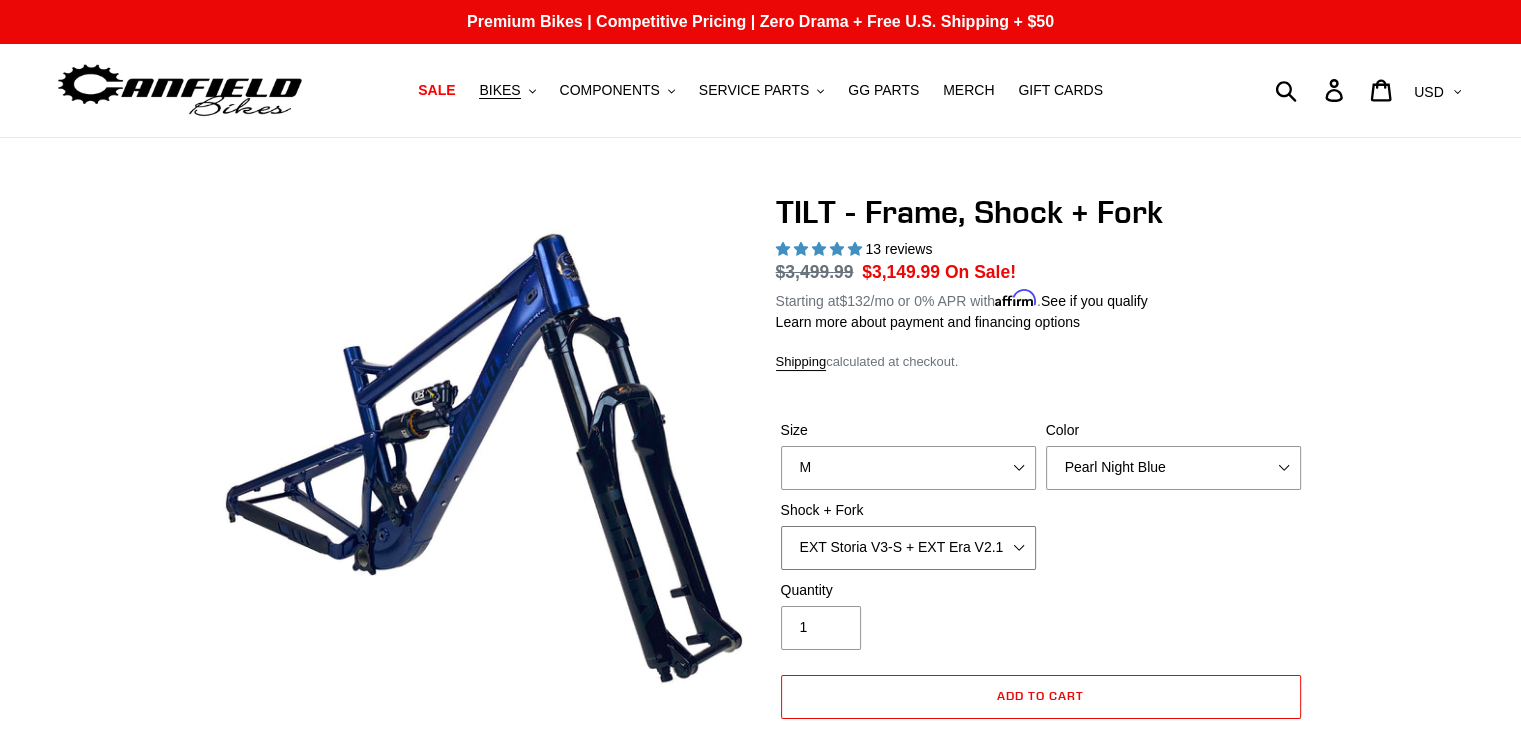 click on "Cane Creek DB Kitsuma Air + Helm MKII 140mm
Cane Creek DB Kitsuma Air + Fox 36 SL Factory Grip X 140mm
Fox Float X + Fox 36 Grip X Factory 150mm
EXT Storia V3-S + EXT Era V2.1" at bounding box center [908, 548] 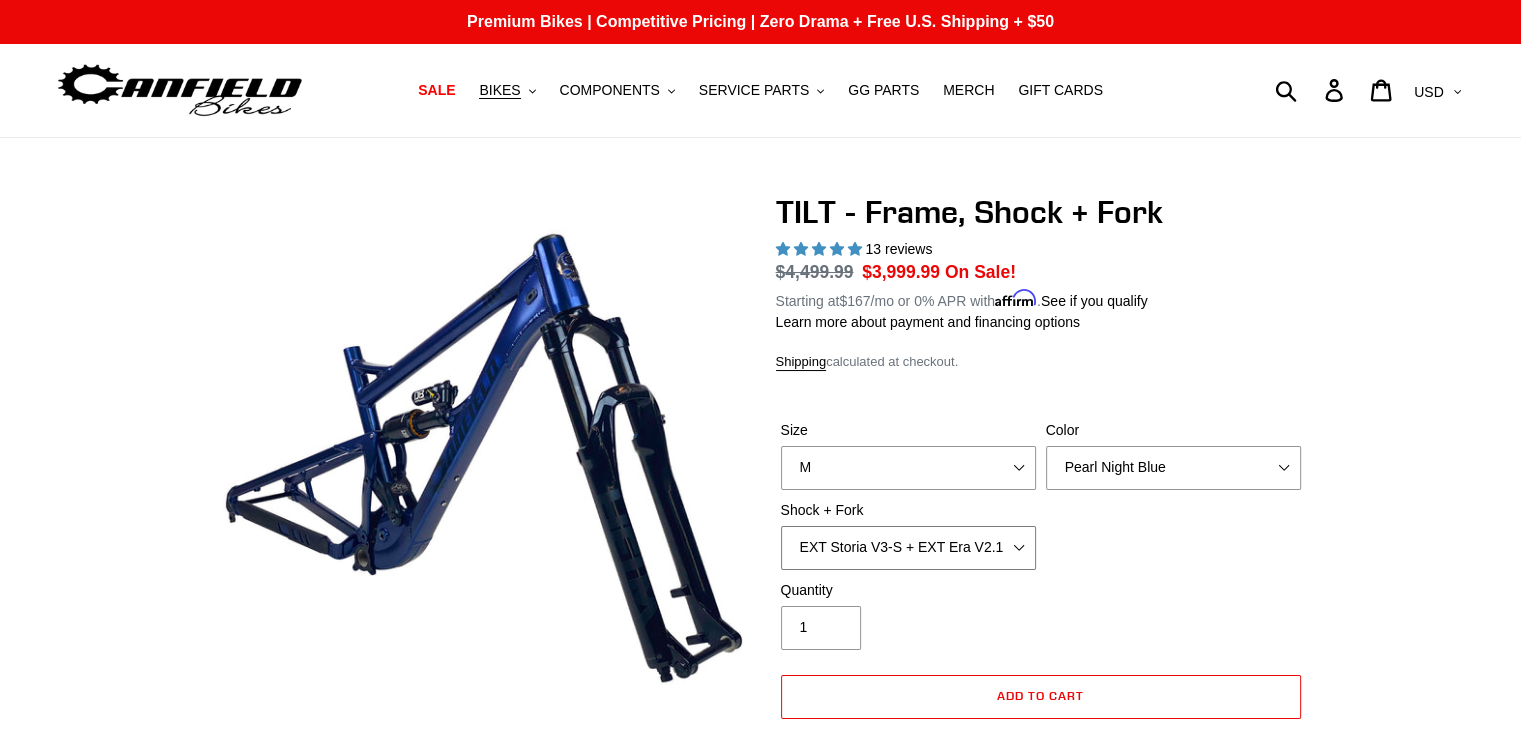 click on "Cane Creek DB Kitsuma Air + Helm MKII 140mm
Cane Creek DB Kitsuma Air + Fox 36 SL Factory Grip X 140mm
Fox Float X + Fox 36 Grip X Factory 150mm
EXT Storia V3-S + EXT Era V2.1" at bounding box center (908, 548) 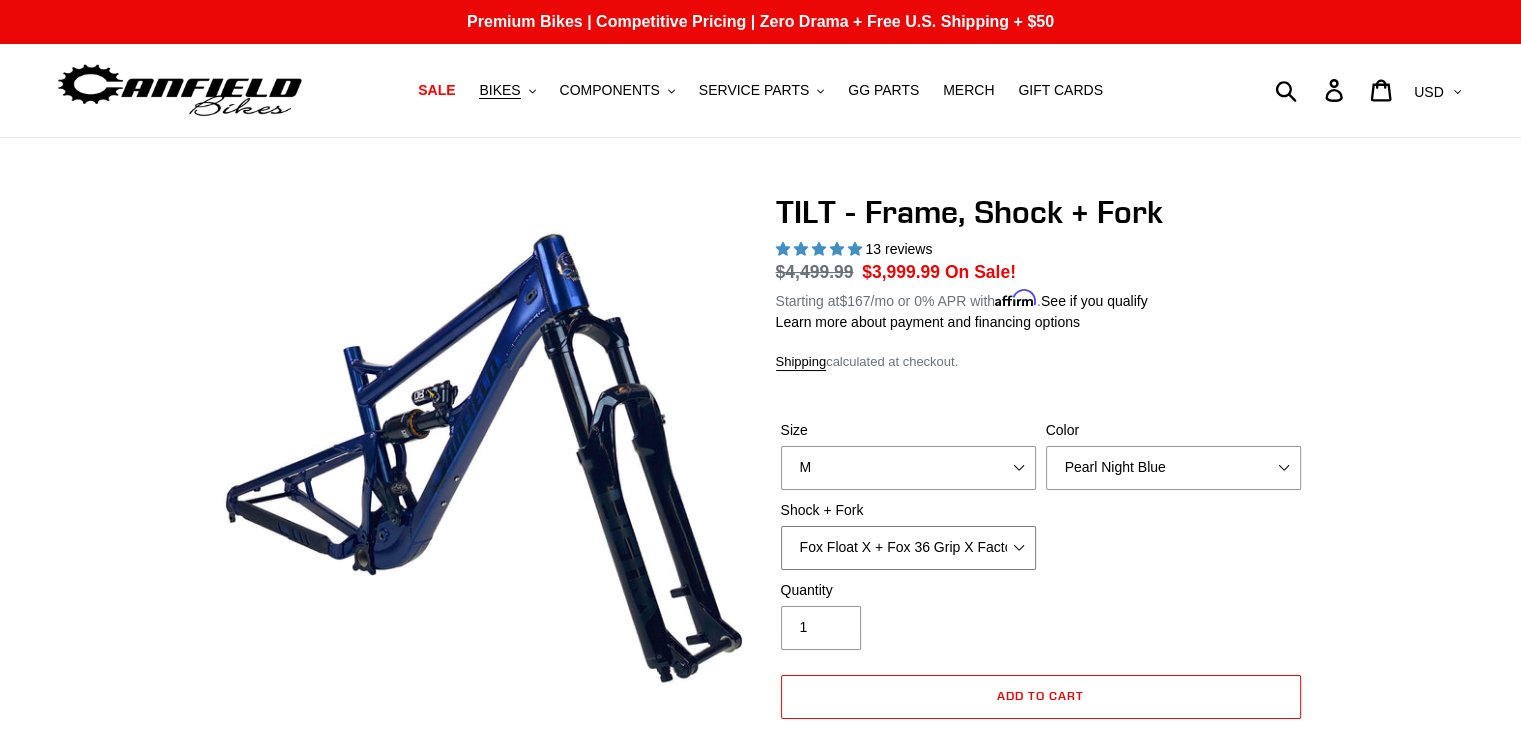 click on "Cane Creek DB Kitsuma Air + Helm MKII 140mm
Cane Creek DB Kitsuma Air + Fox 36 SL Factory Grip X 140mm
Fox Float X + Fox 36 Grip X Factory 150mm
EXT Storia V3-S + EXT Era V2.1" at bounding box center (908, 548) 